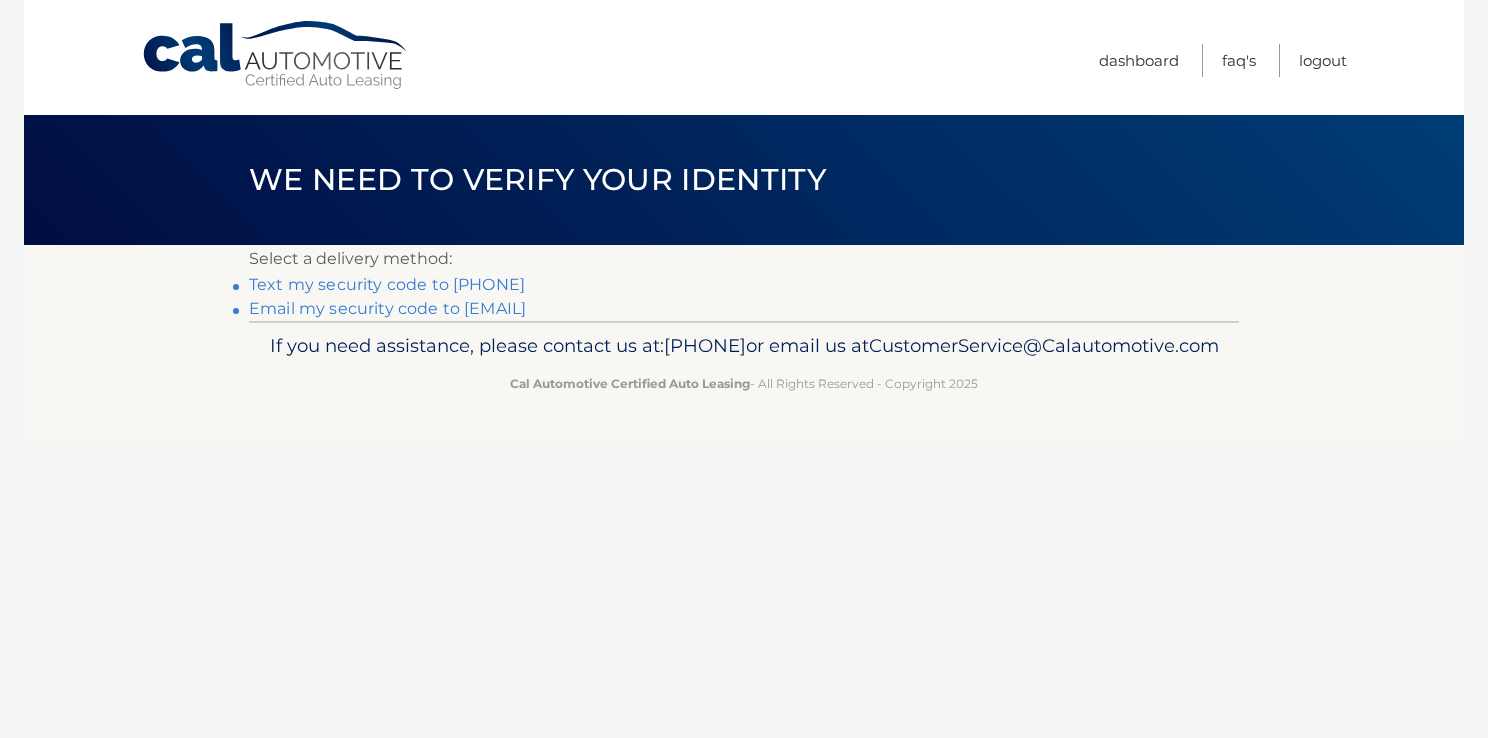 scroll, scrollTop: 0, scrollLeft: 0, axis: both 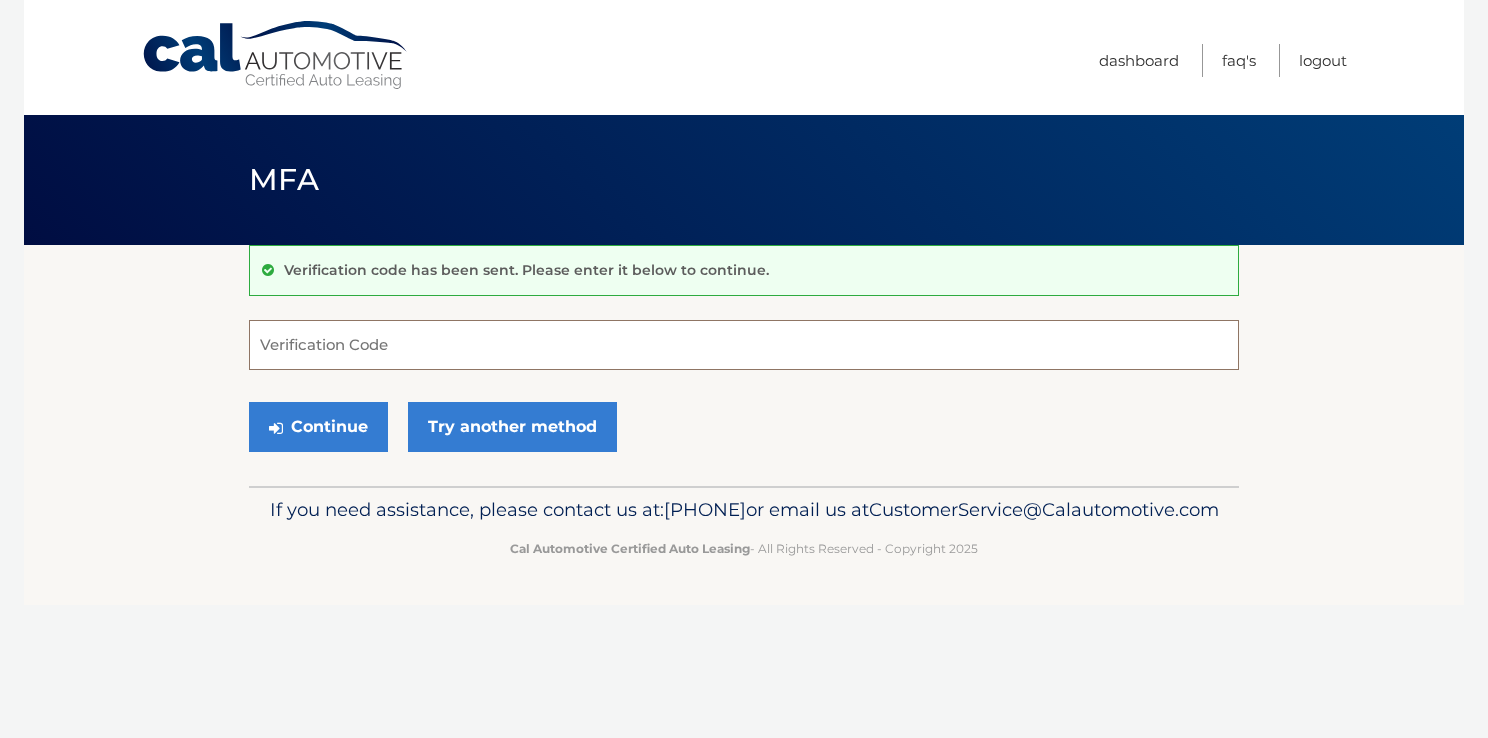 click on "Verification Code" at bounding box center [744, 345] 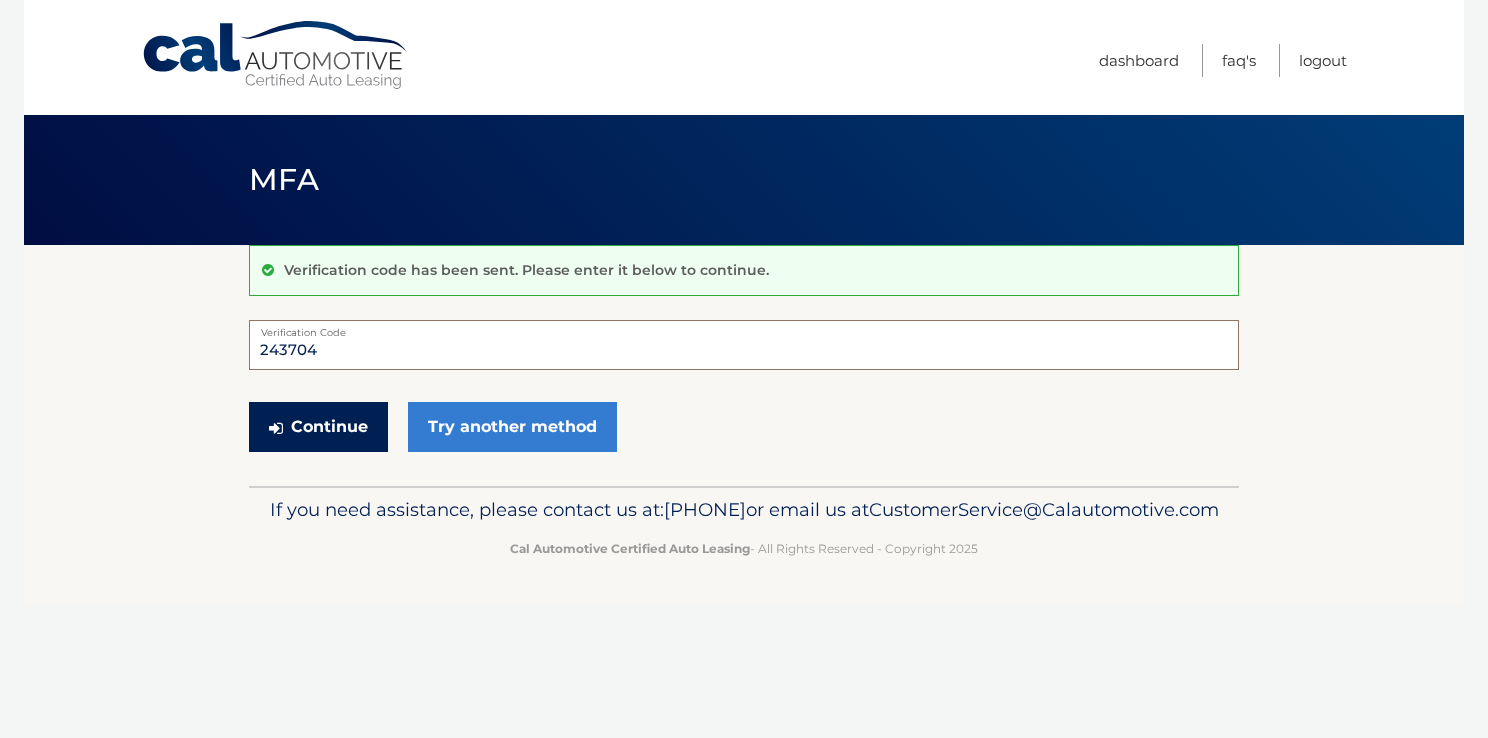 type on "243704" 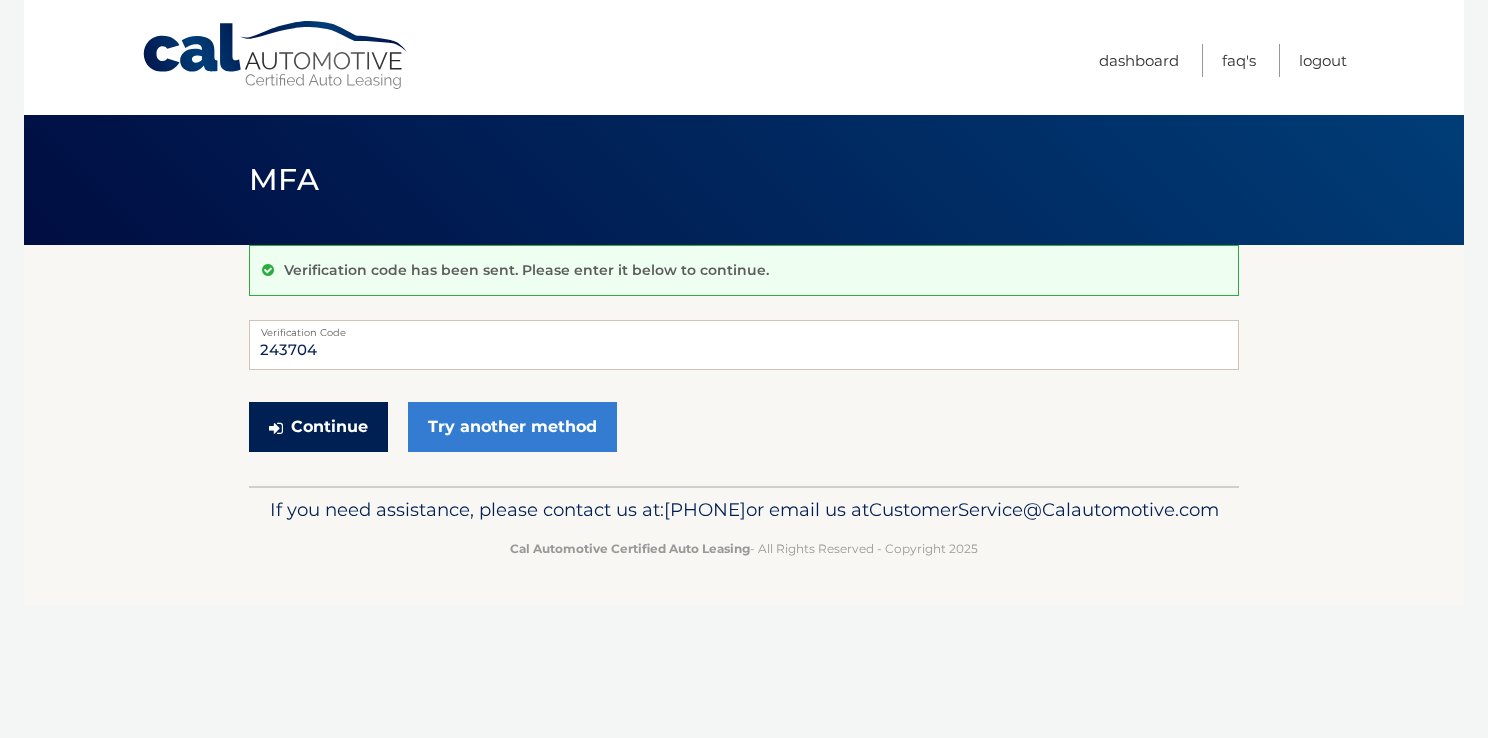 click on "Continue" at bounding box center [318, 427] 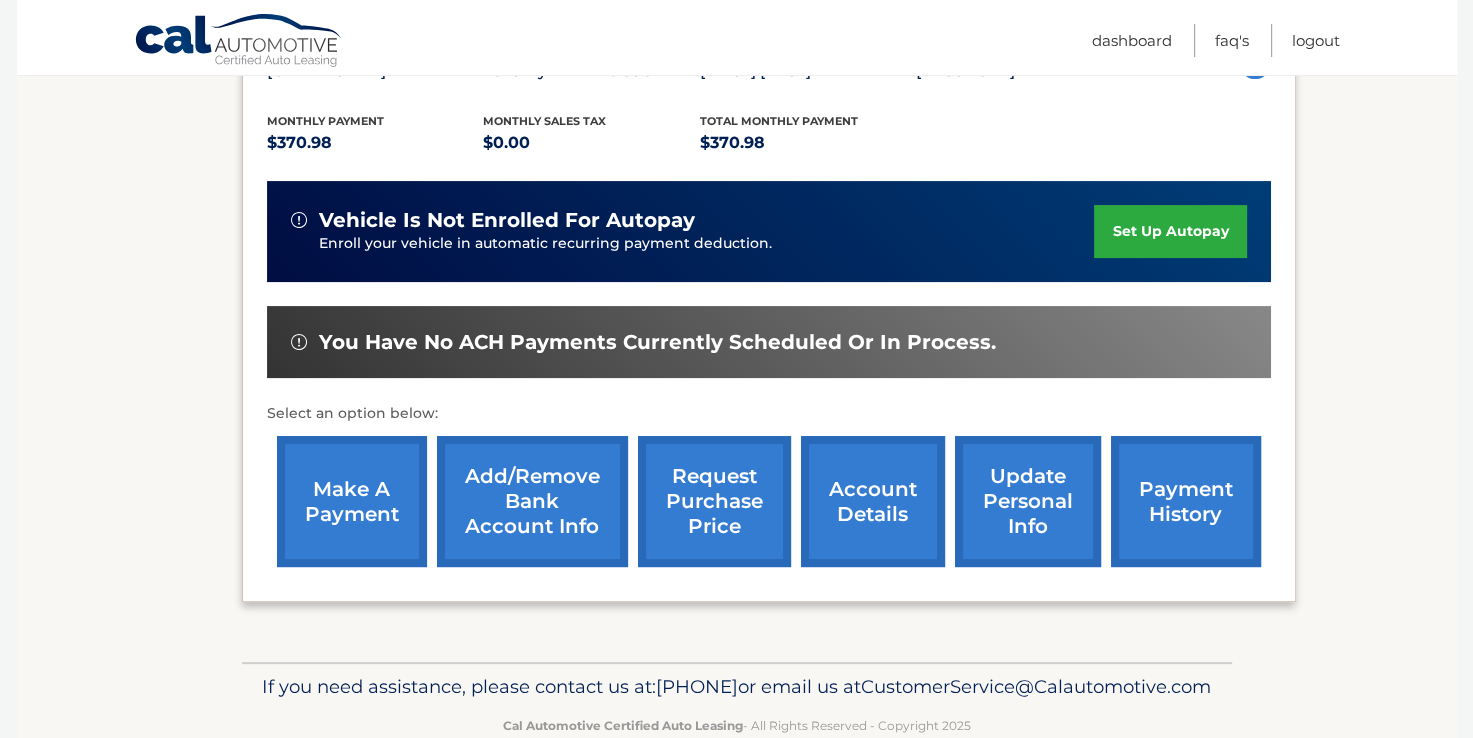 scroll, scrollTop: 400, scrollLeft: 0, axis: vertical 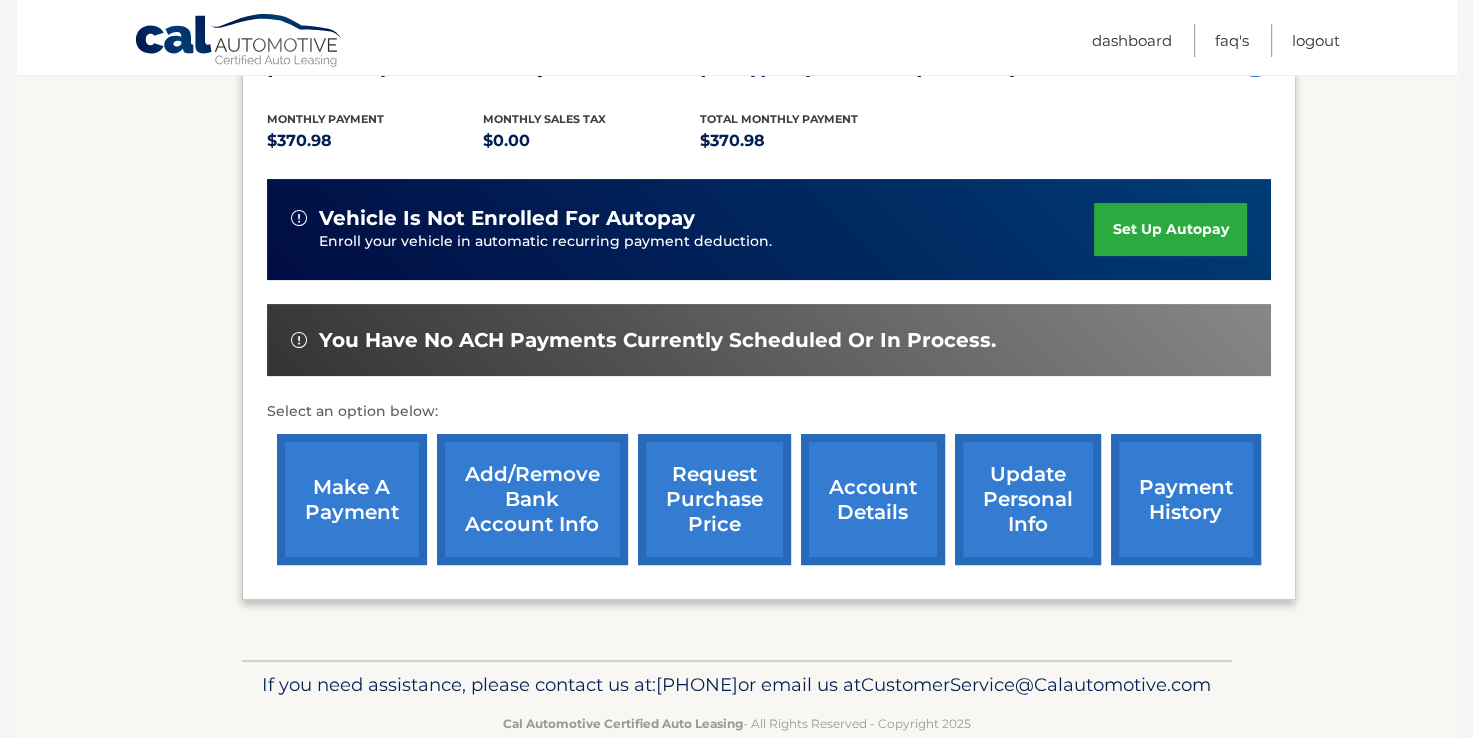 click on "payment history" at bounding box center [1186, 499] 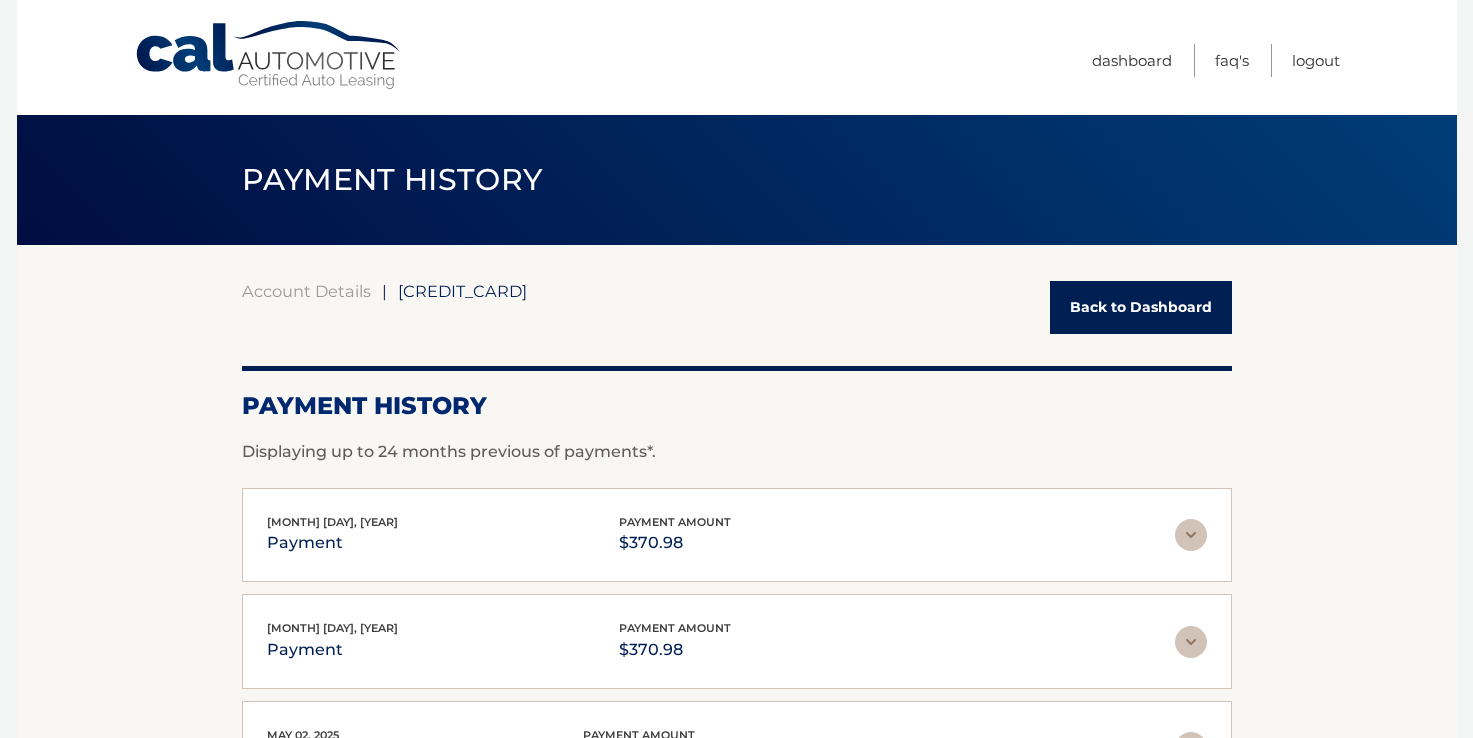 scroll, scrollTop: 0, scrollLeft: 0, axis: both 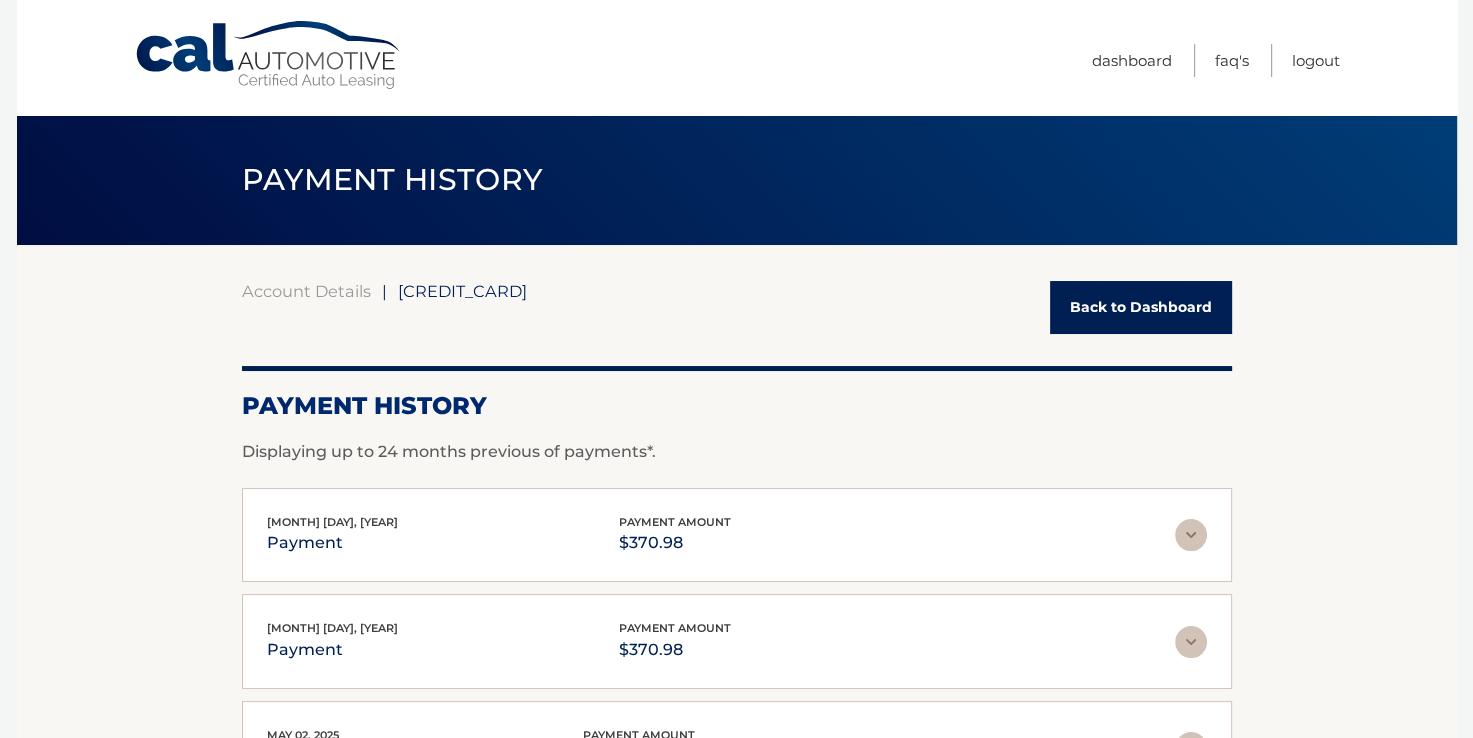 click on "Back to Dashboard" at bounding box center (1141, 307) 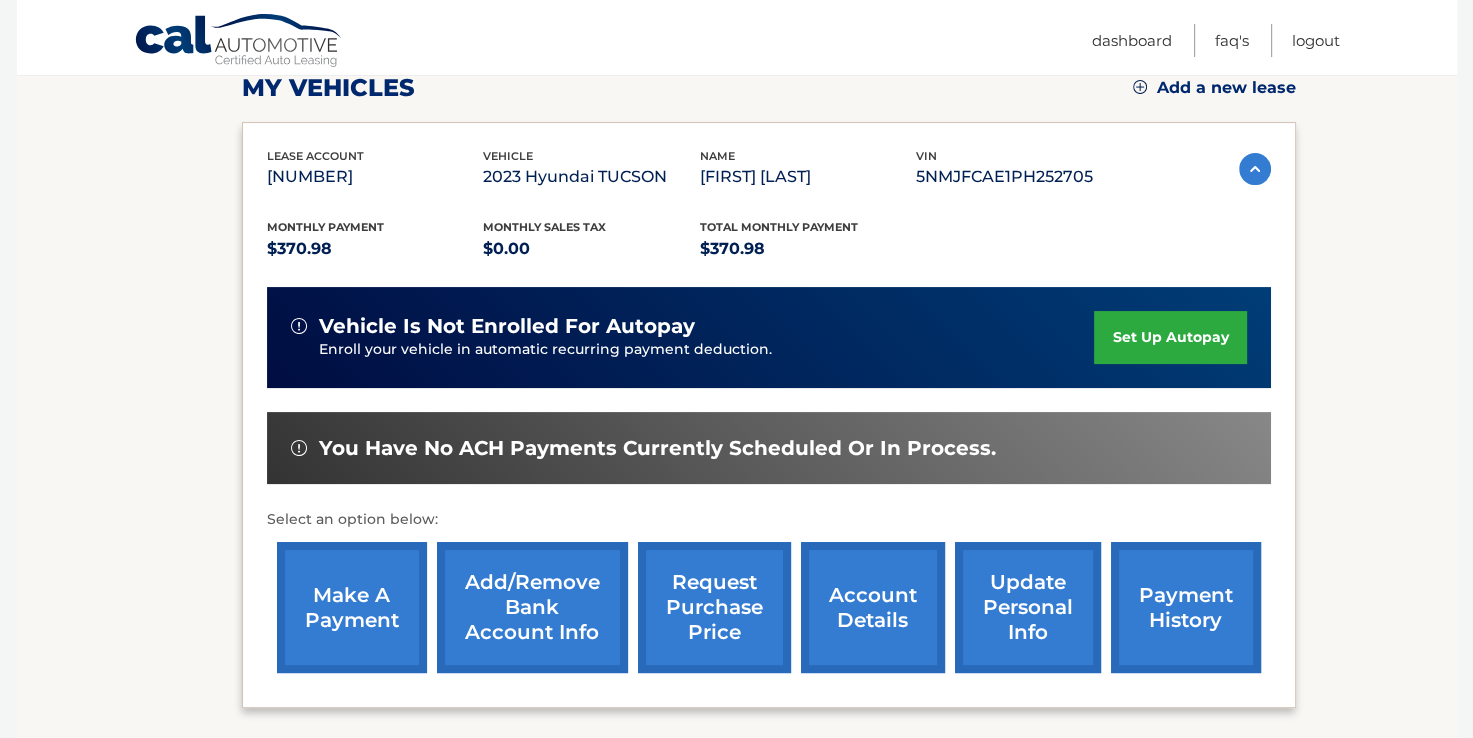 scroll, scrollTop: 400, scrollLeft: 0, axis: vertical 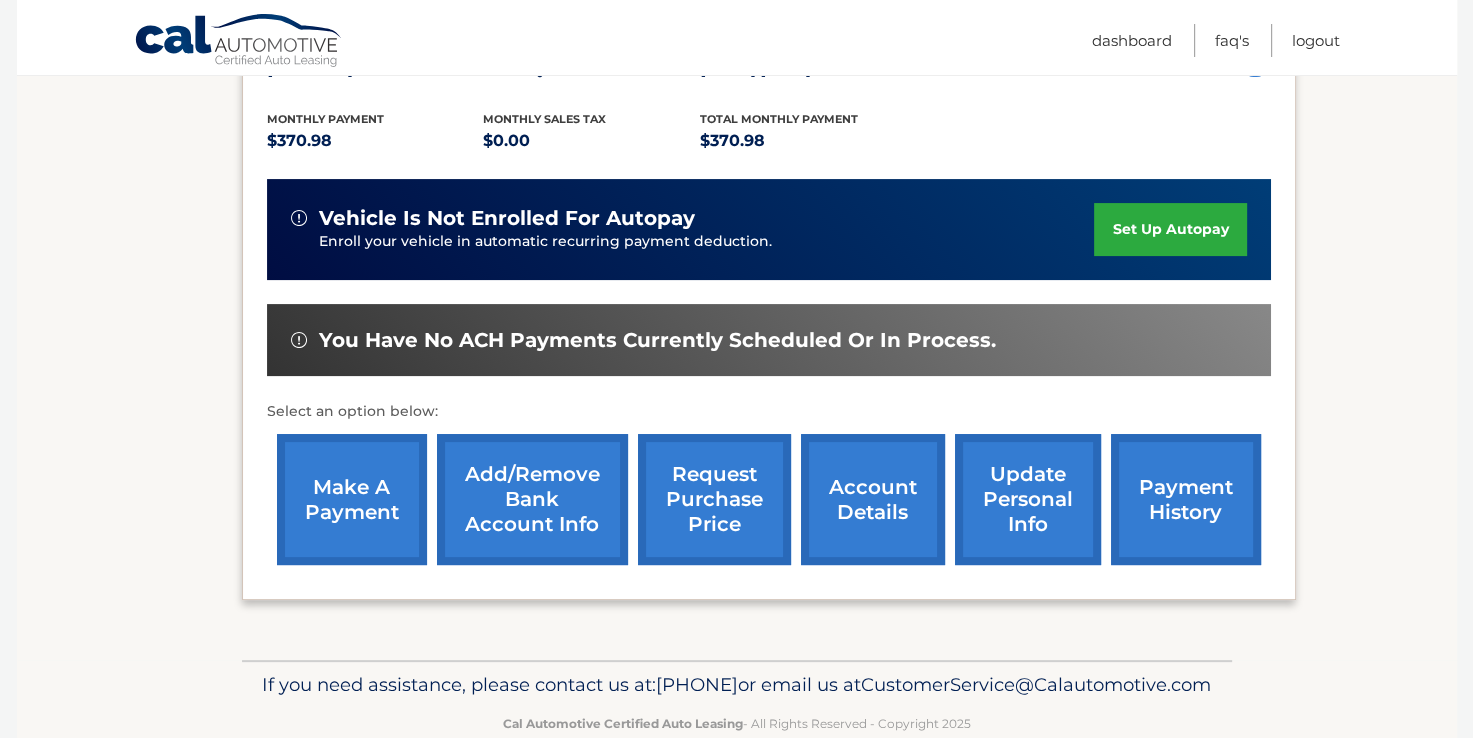 click on "payment history" at bounding box center (1186, 499) 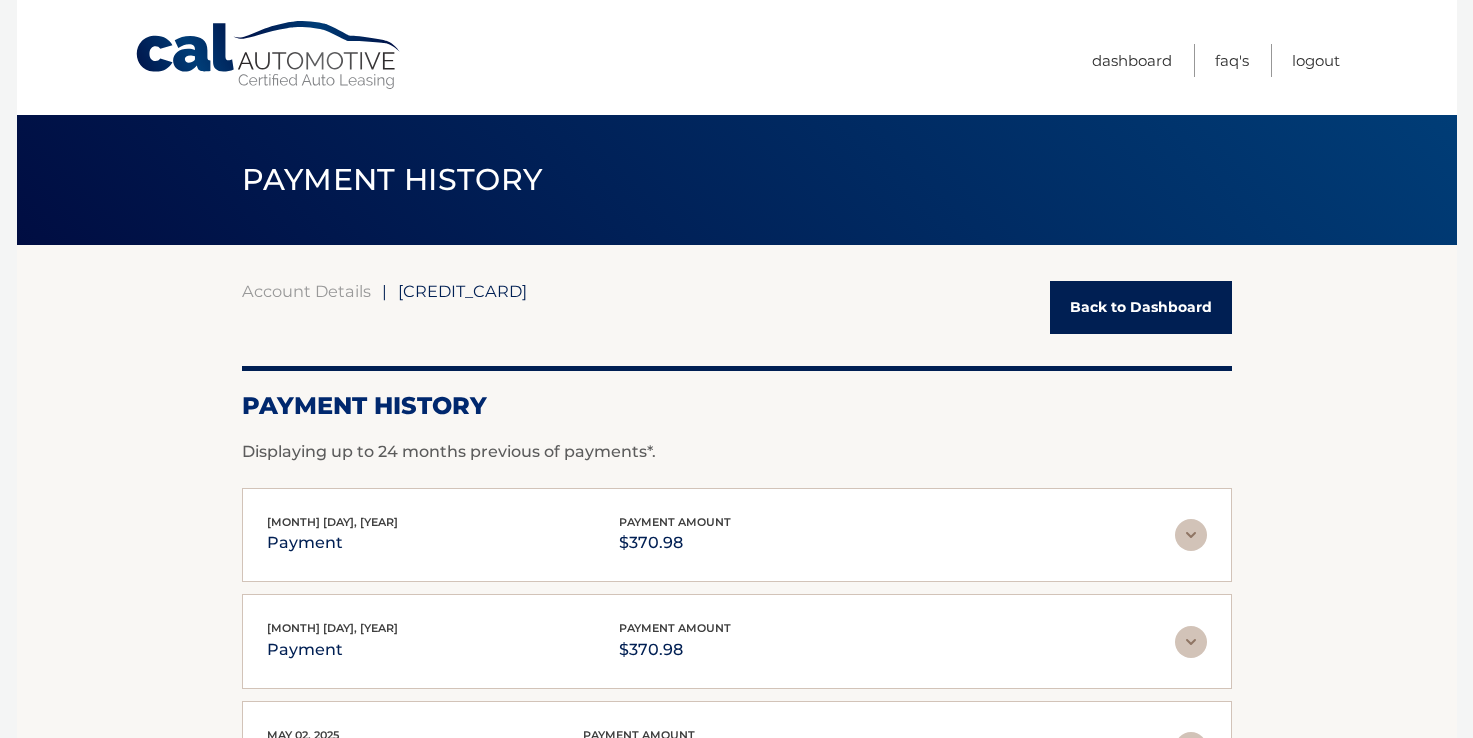 scroll, scrollTop: 0, scrollLeft: 0, axis: both 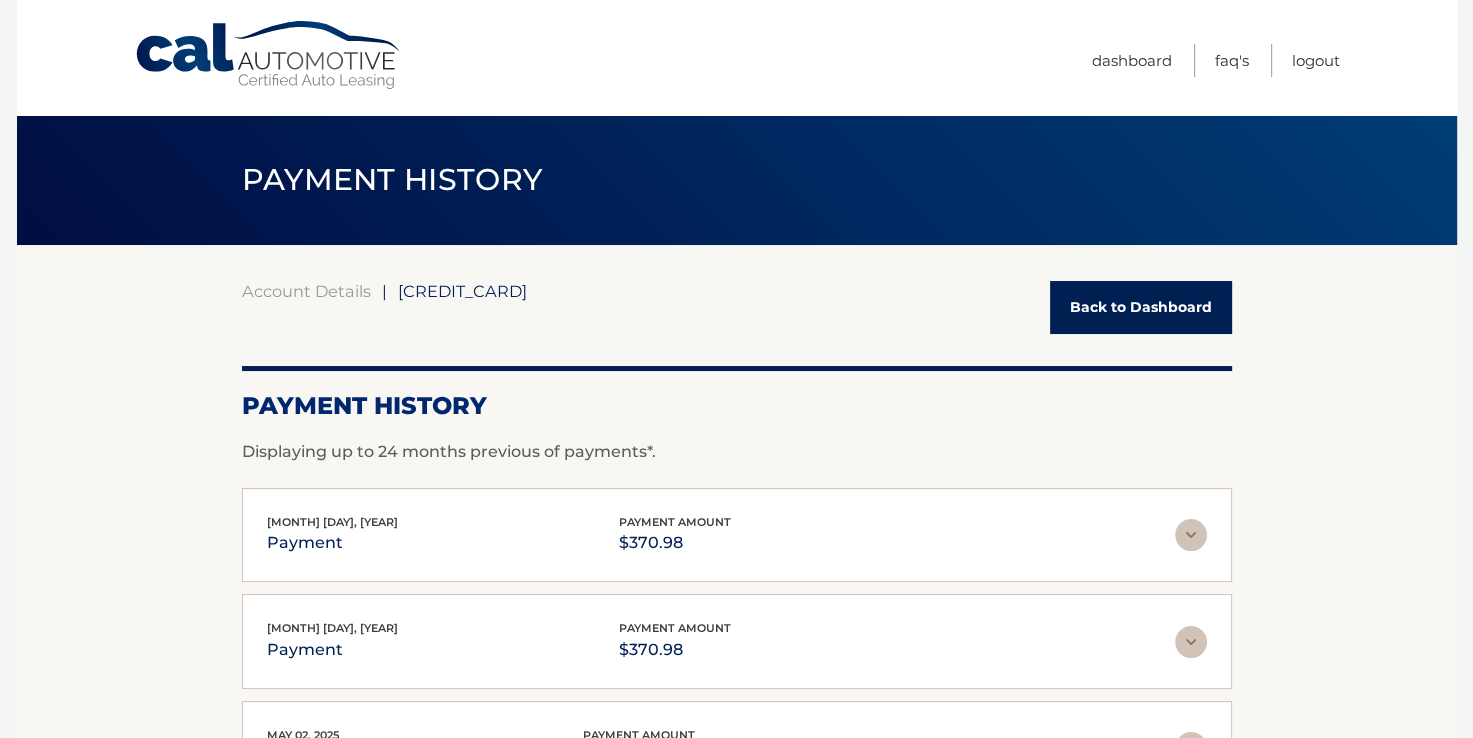 click on "Back to Dashboard" at bounding box center (1141, 307) 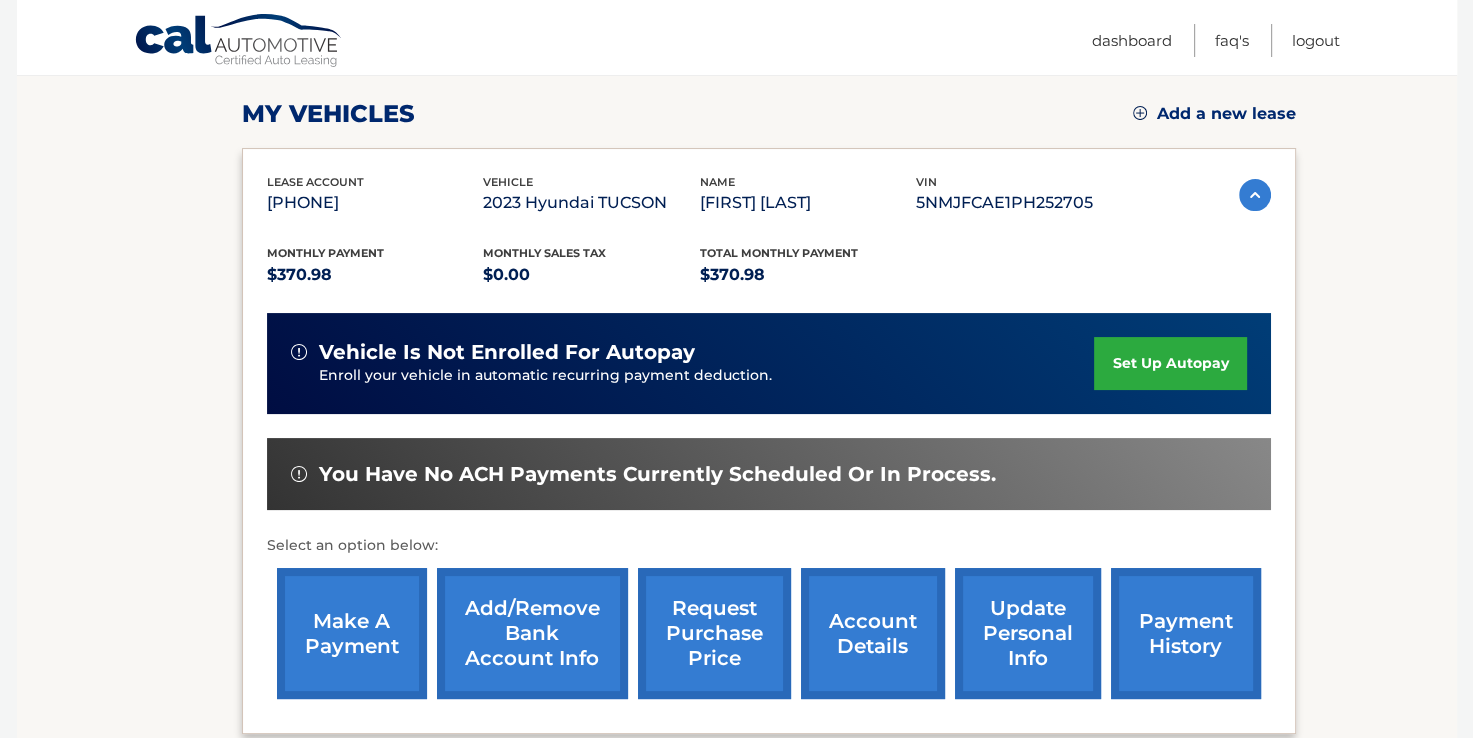 scroll, scrollTop: 300, scrollLeft: 0, axis: vertical 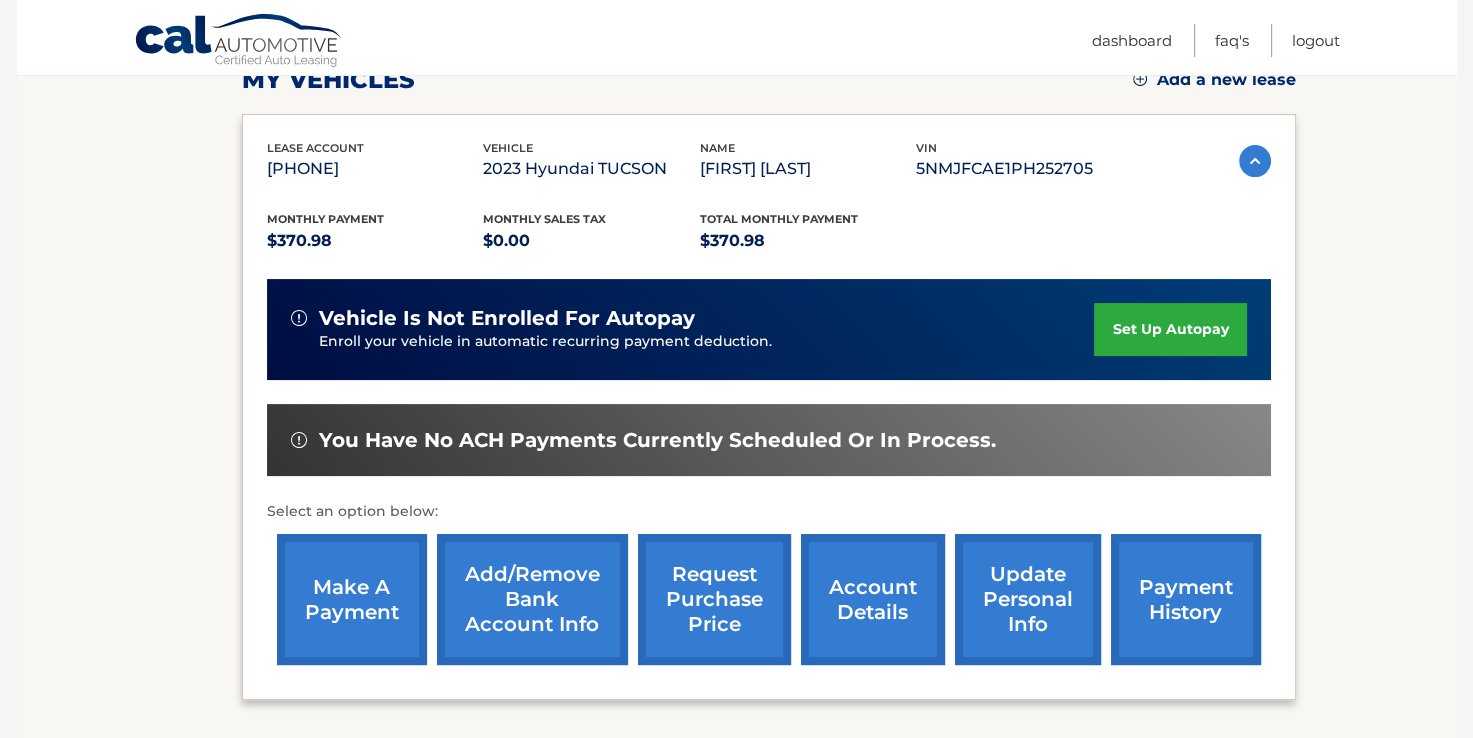 click on "make a payment" at bounding box center (352, 599) 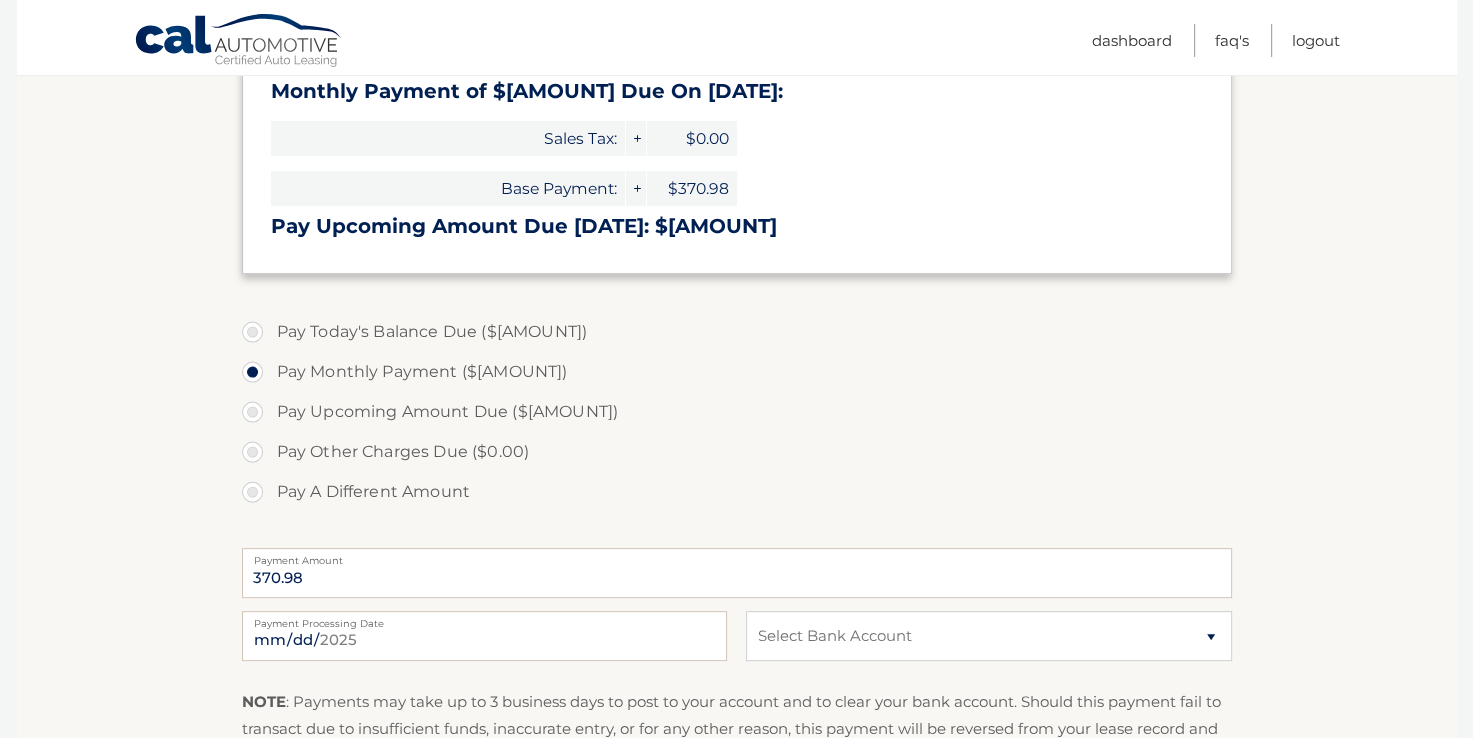 scroll, scrollTop: 500, scrollLeft: 0, axis: vertical 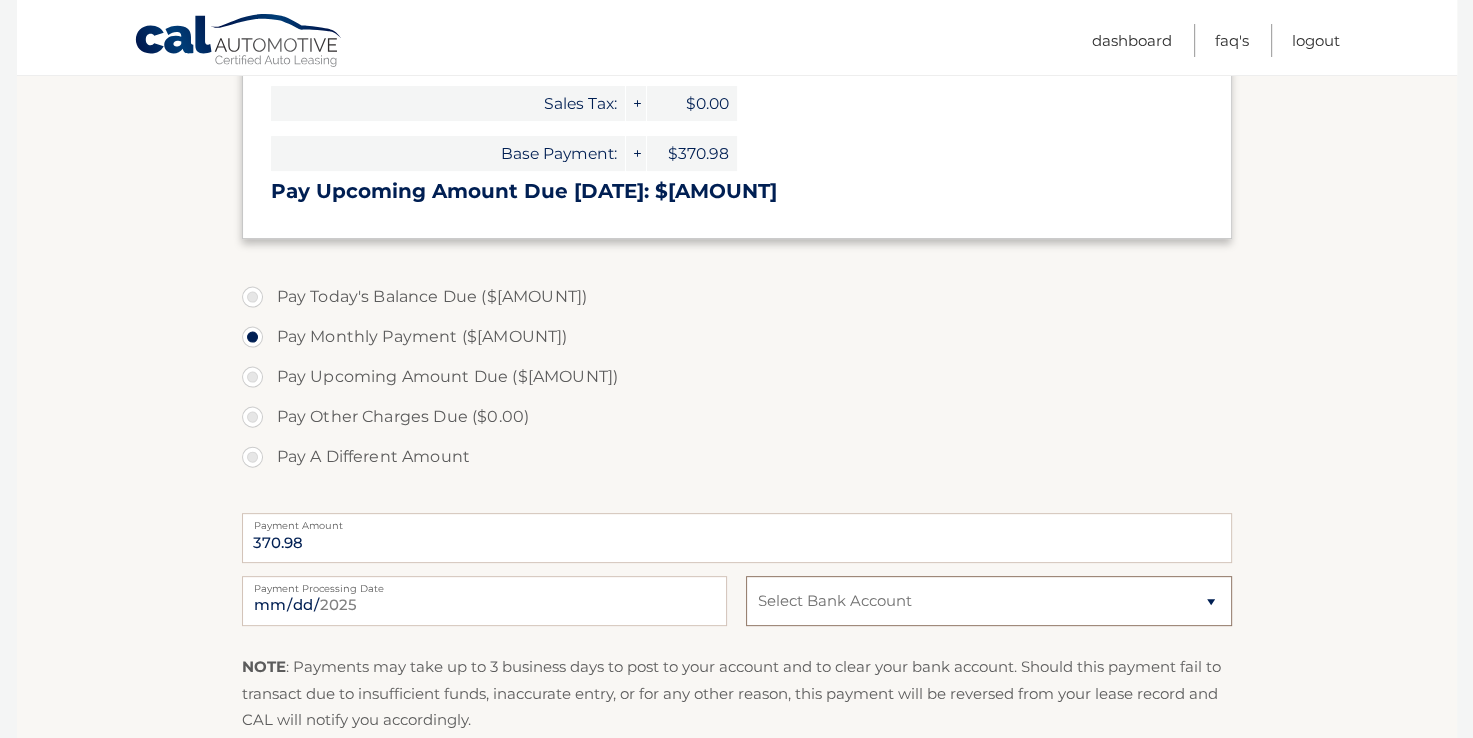 click on "Select Bank Account
Checking JPMORGAN CHASE BANK, NA *****7237 Checking MUNICIPAL CREDIT UNION *****5406" at bounding box center [988, 601] 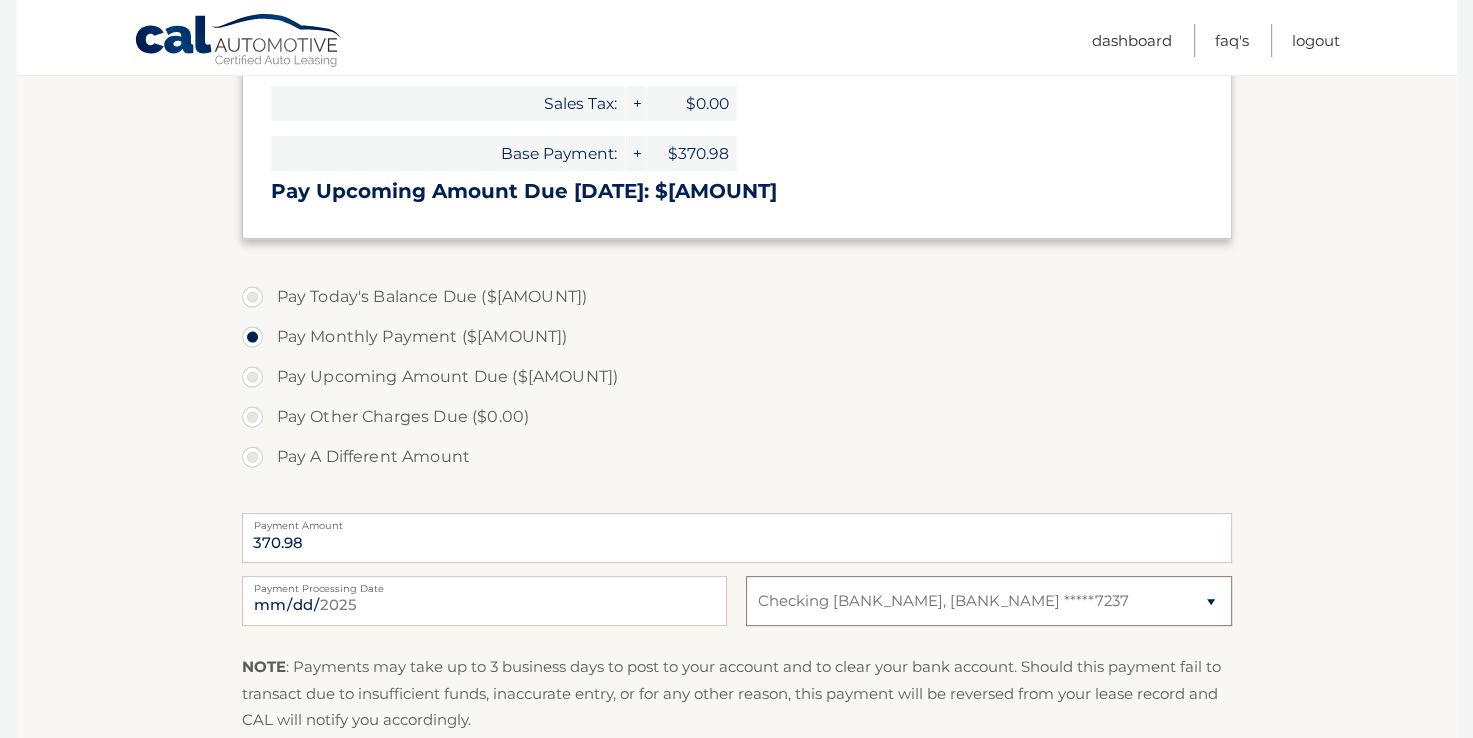 click on "Select Bank Account
Checking JPMORGAN CHASE BANK, NA *****7237 Checking MUNICIPAL CREDIT UNION *****5406" at bounding box center (988, 601) 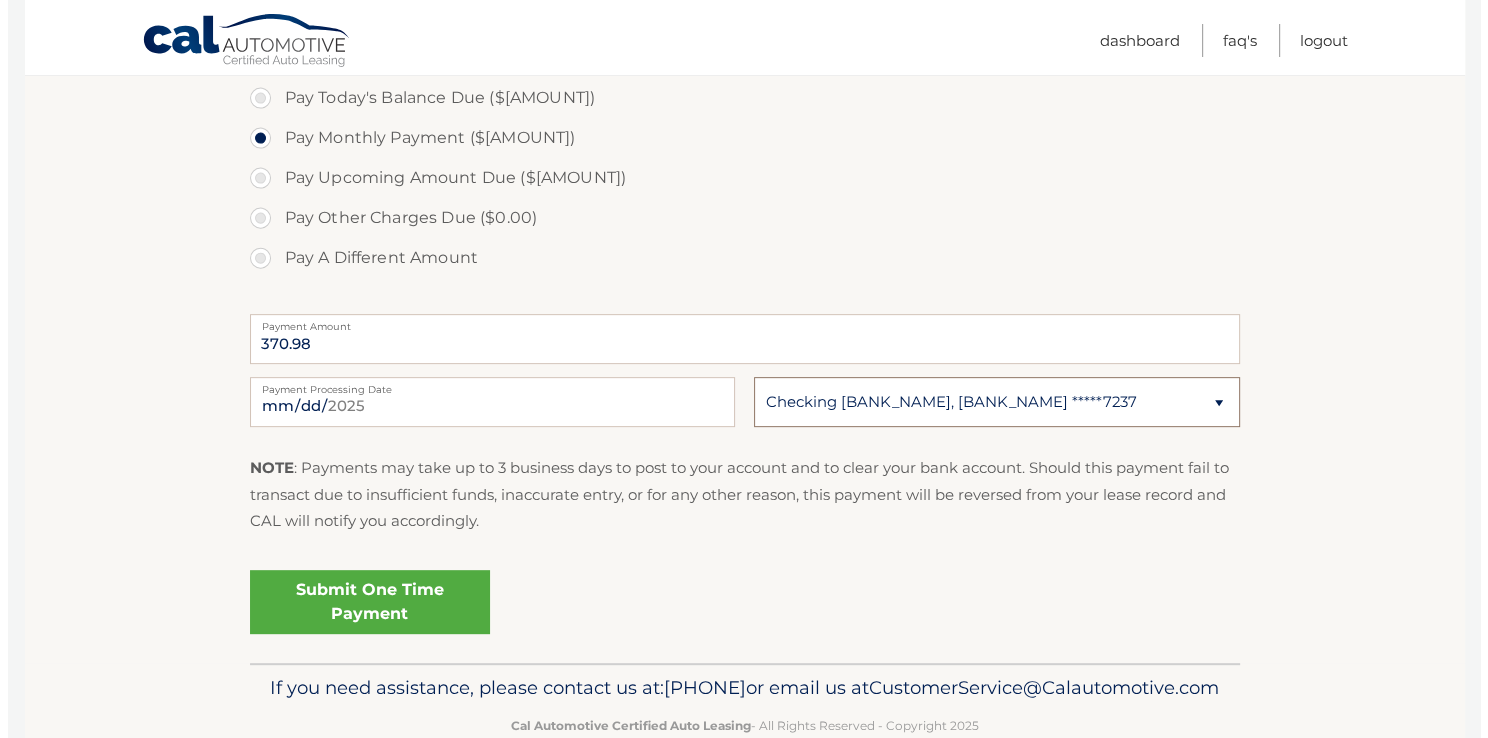 scroll, scrollTop: 700, scrollLeft: 0, axis: vertical 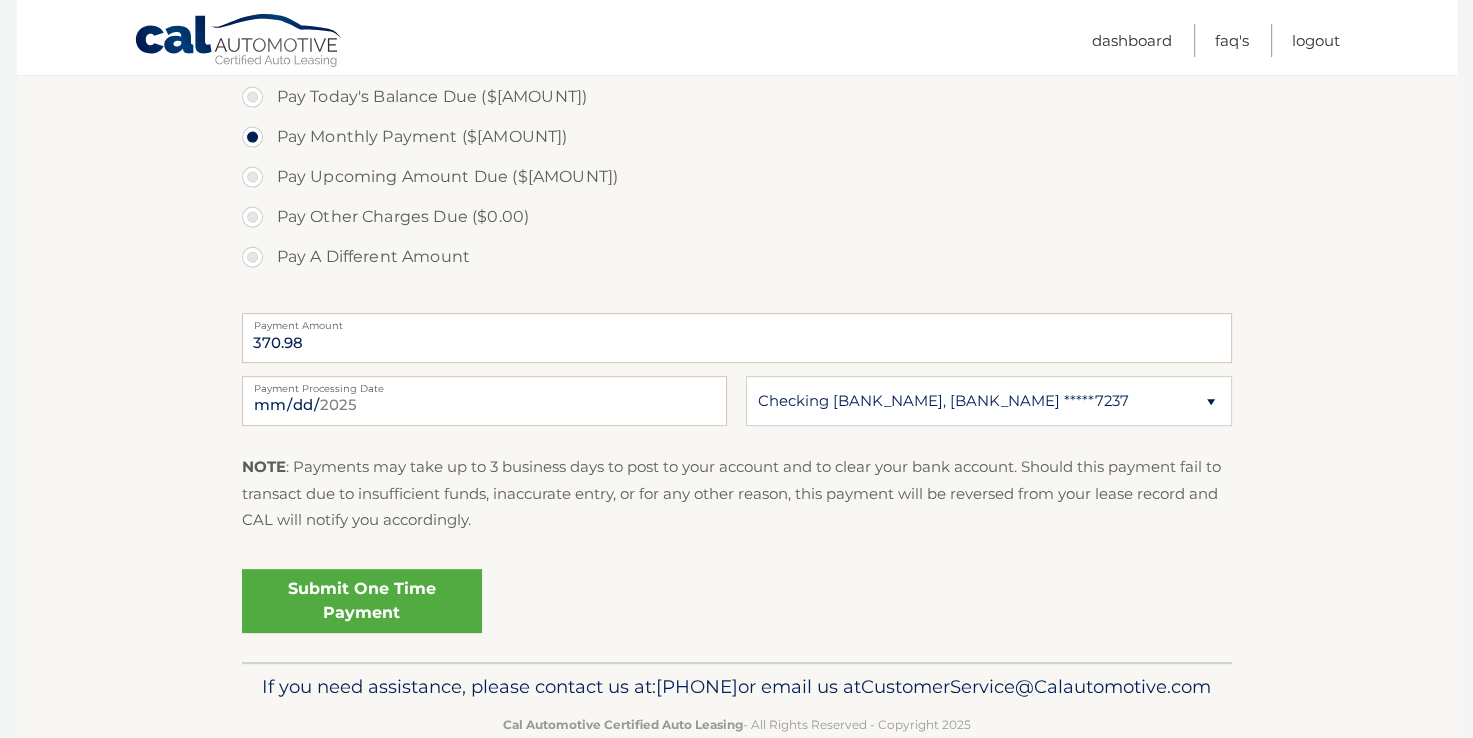 click on "Submit One Time Payment" at bounding box center (362, 601) 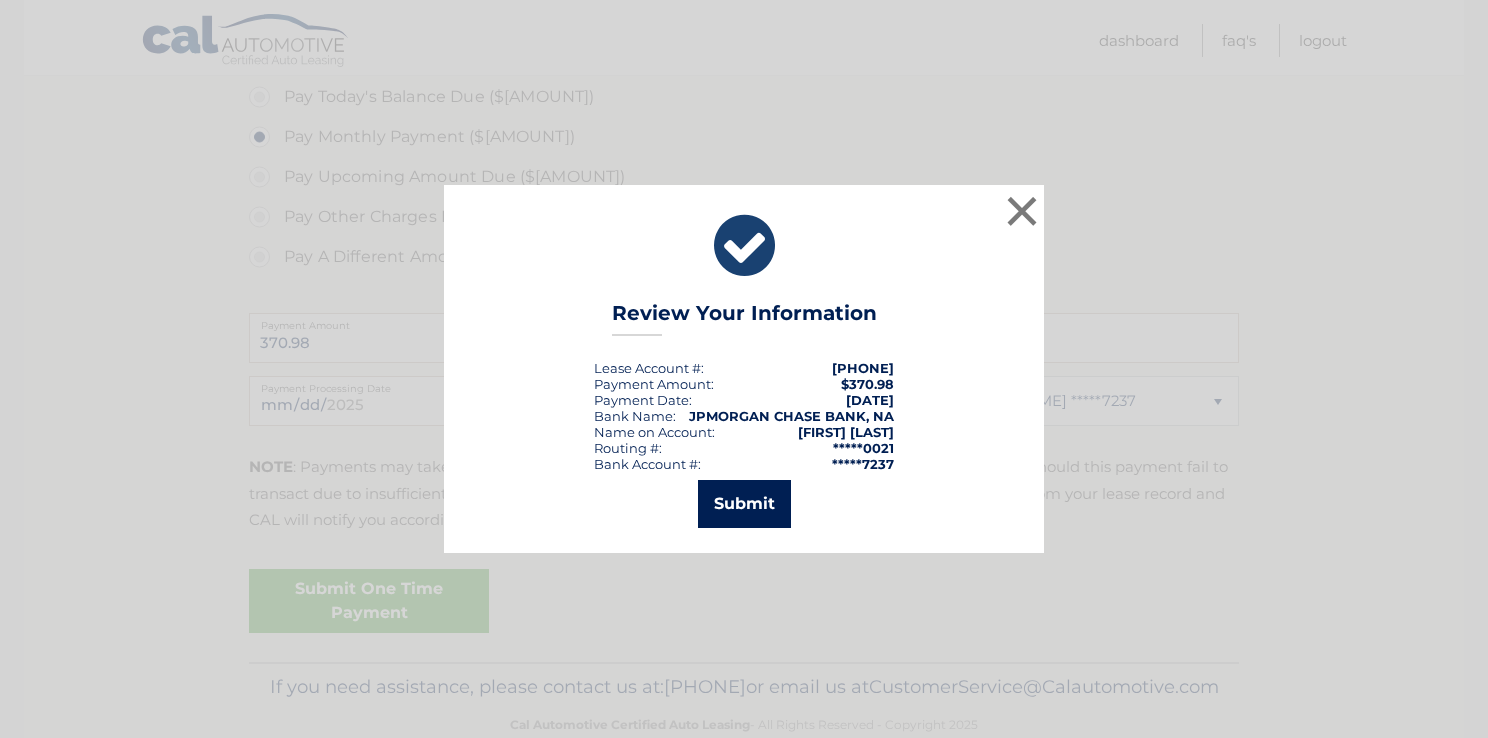 click on "Submit" at bounding box center [744, 504] 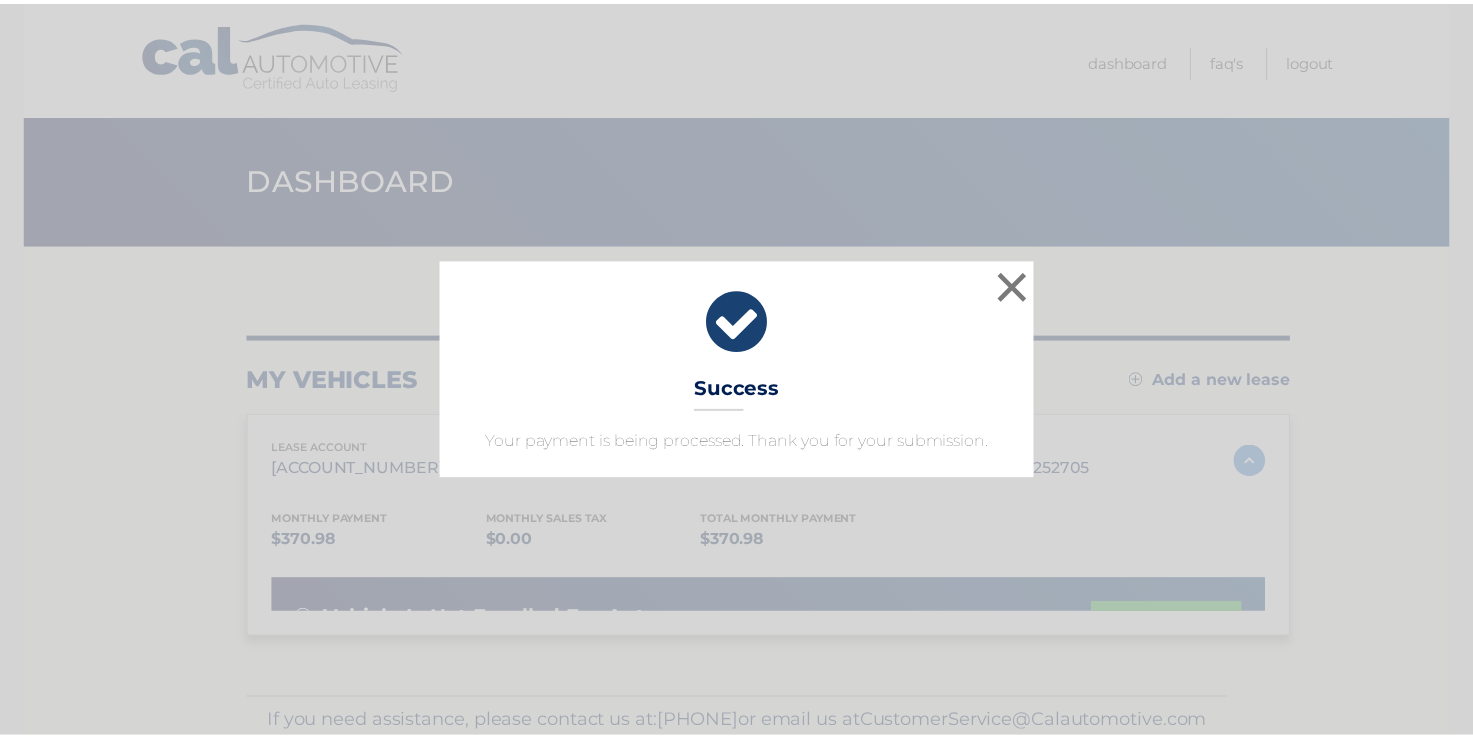 scroll, scrollTop: 0, scrollLeft: 0, axis: both 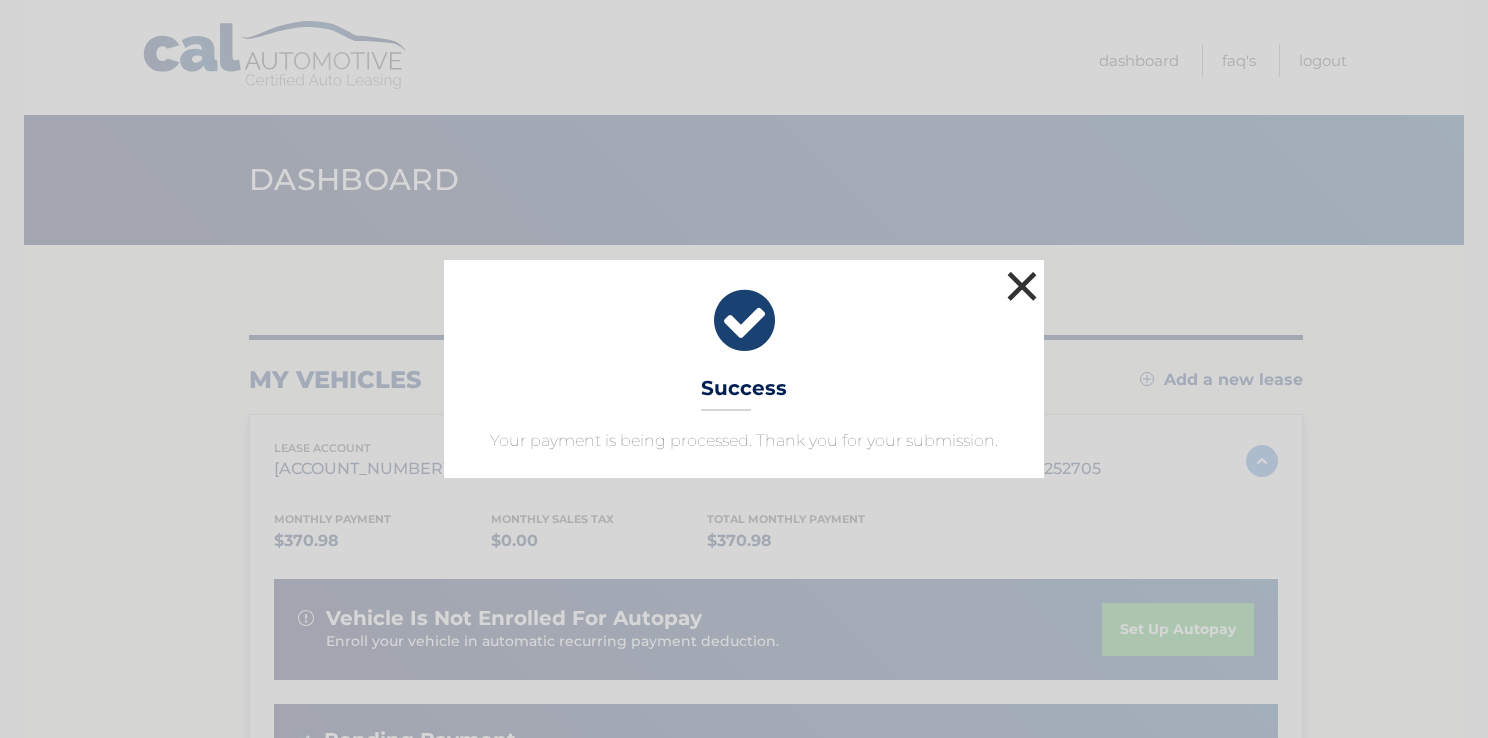 click on "×" at bounding box center [1022, 286] 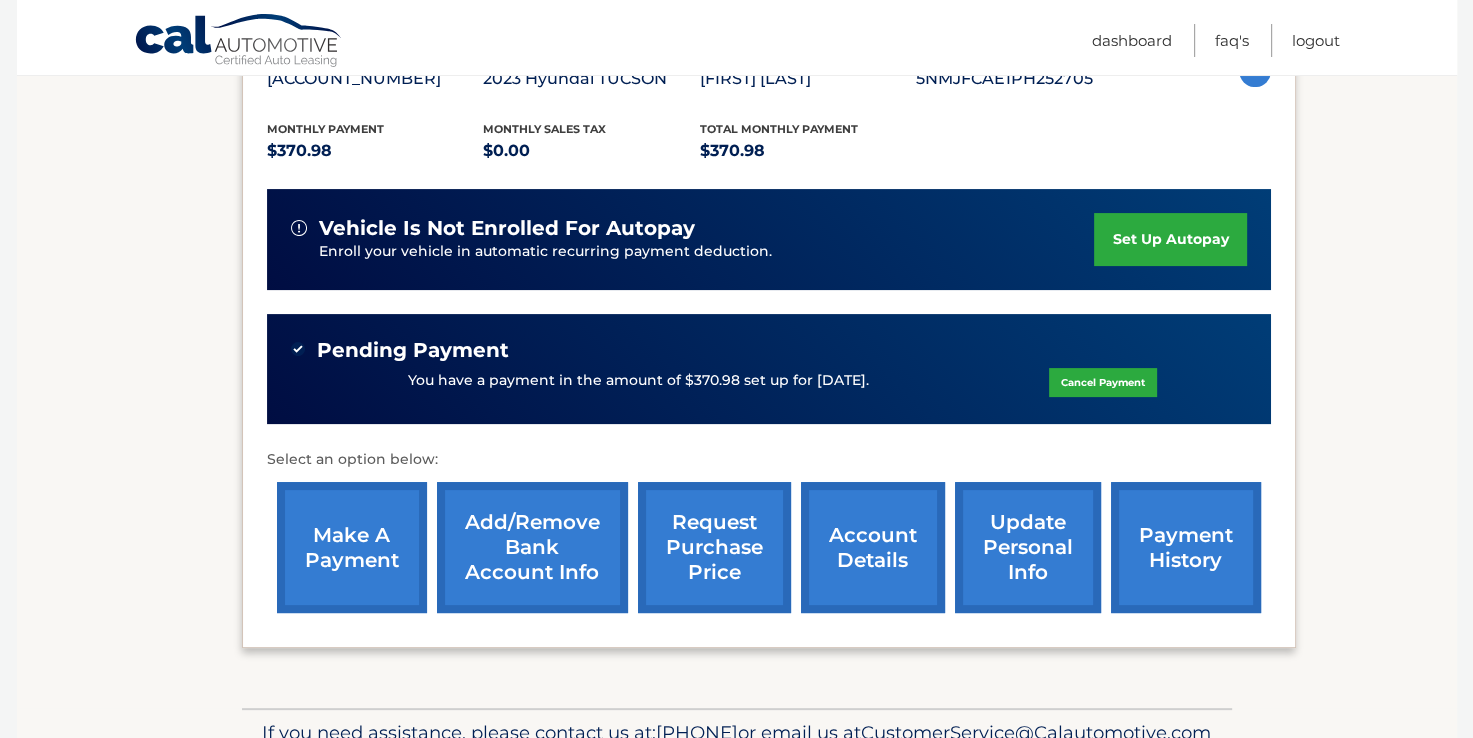 scroll, scrollTop: 8, scrollLeft: 0, axis: vertical 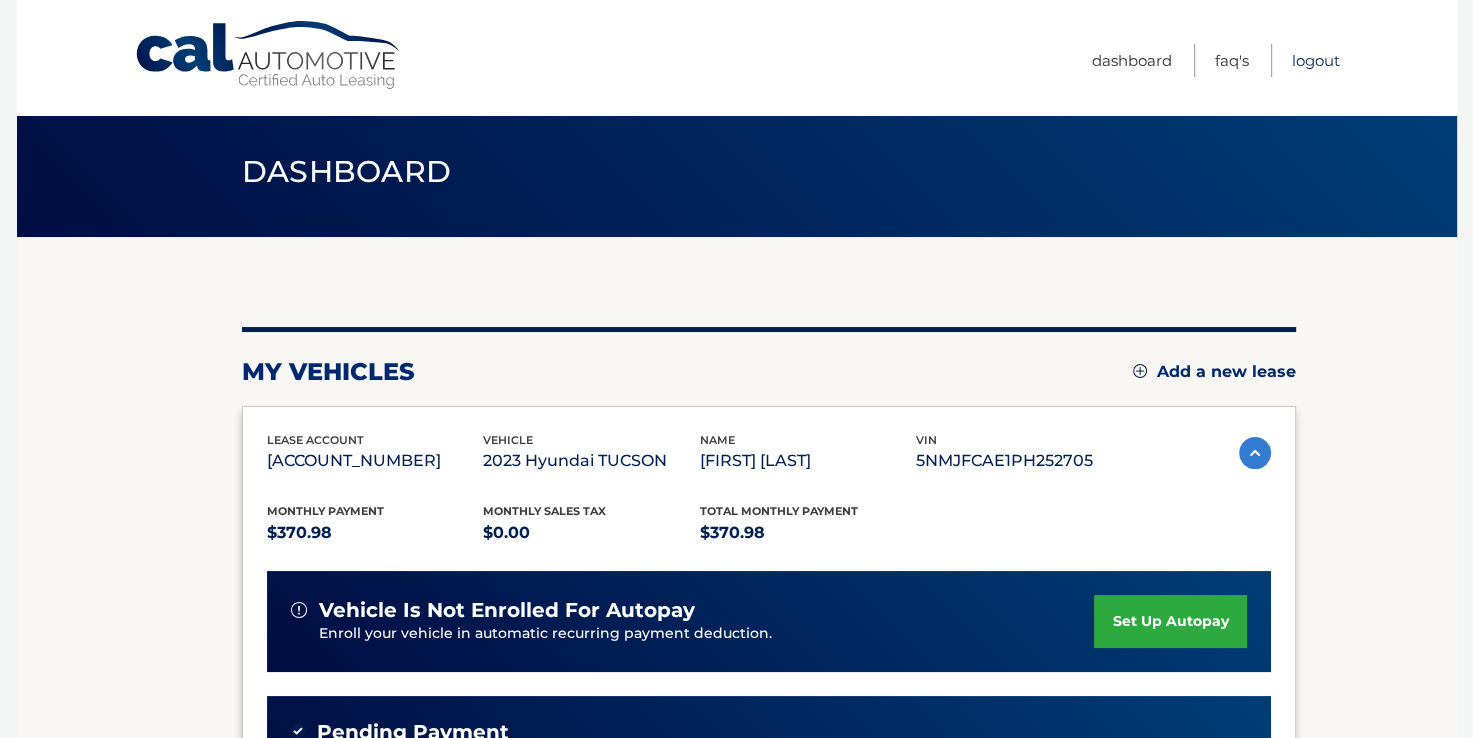 click on "Logout" at bounding box center (1316, 60) 